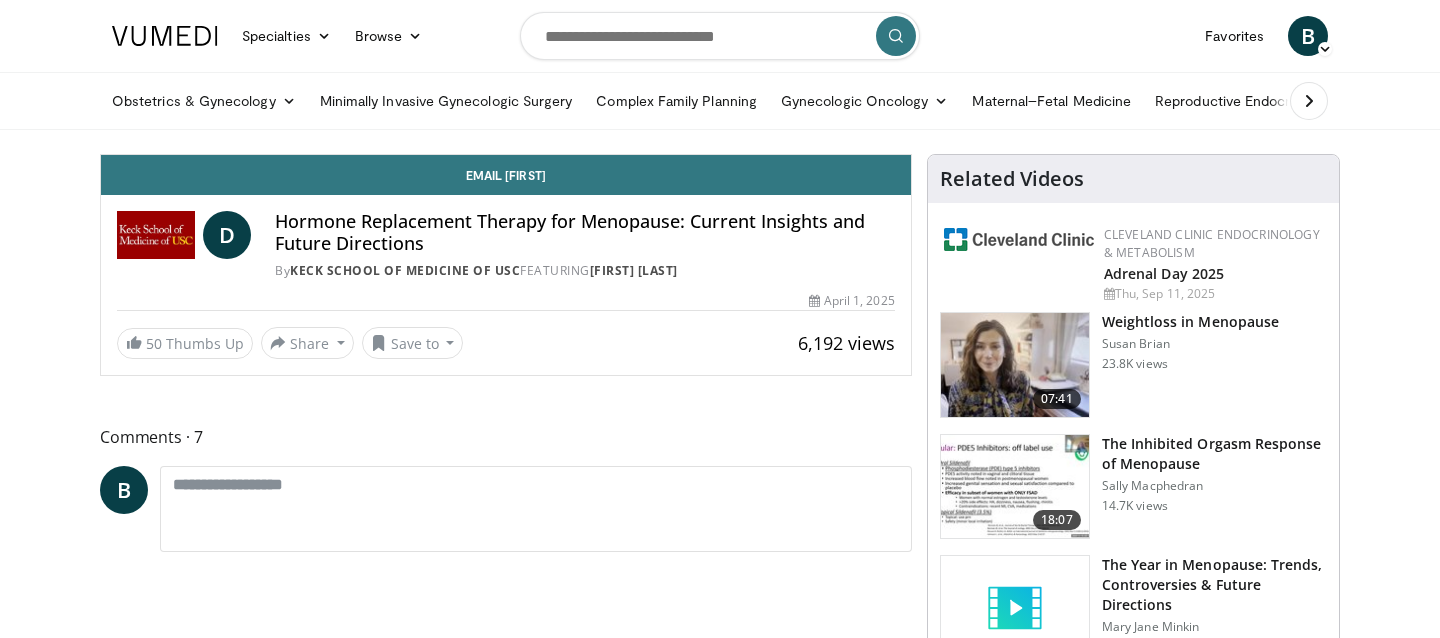 scroll, scrollTop: 0, scrollLeft: 0, axis: both 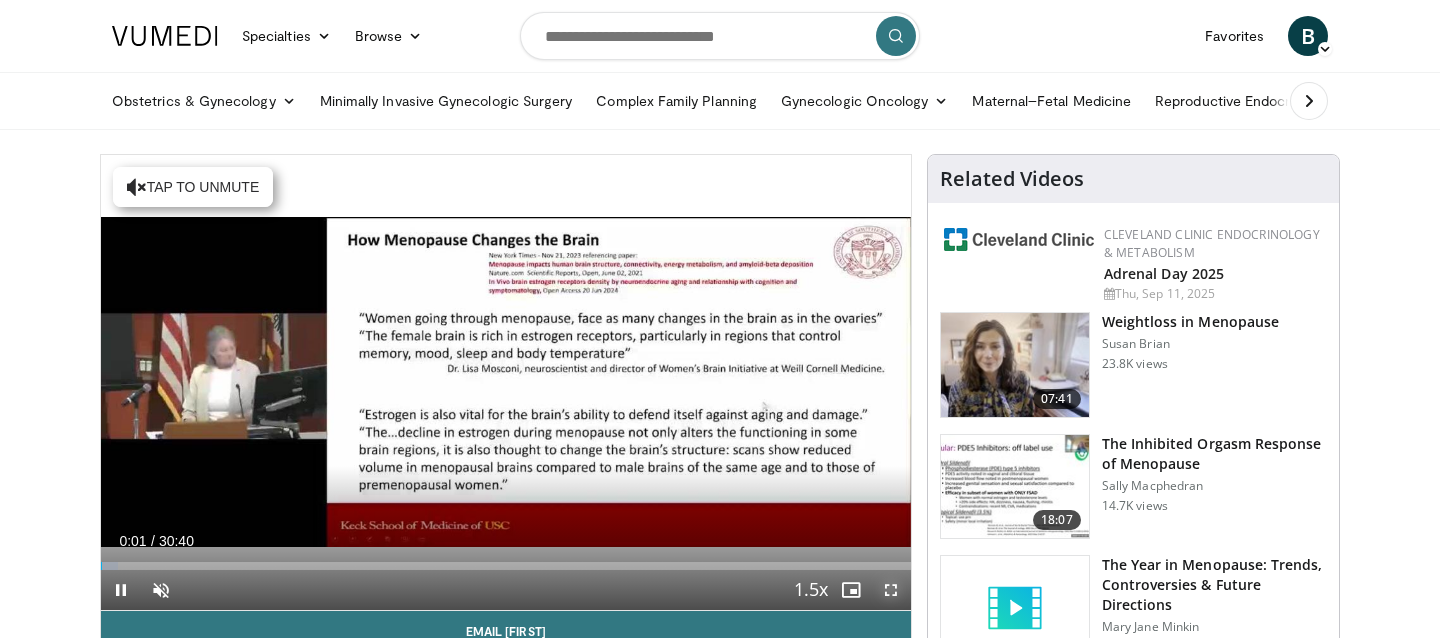 click at bounding box center [891, 590] 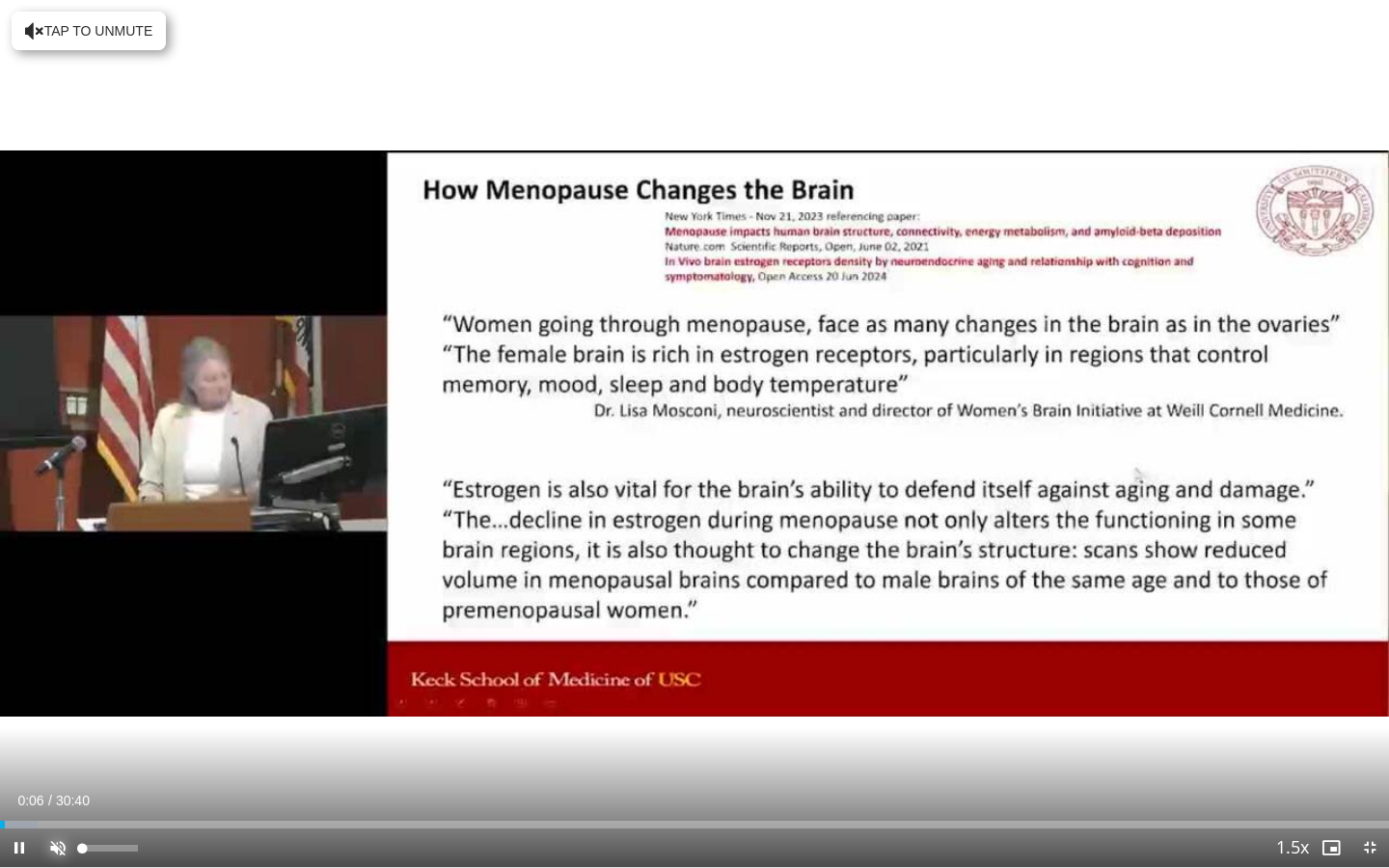 click at bounding box center [58, 848] 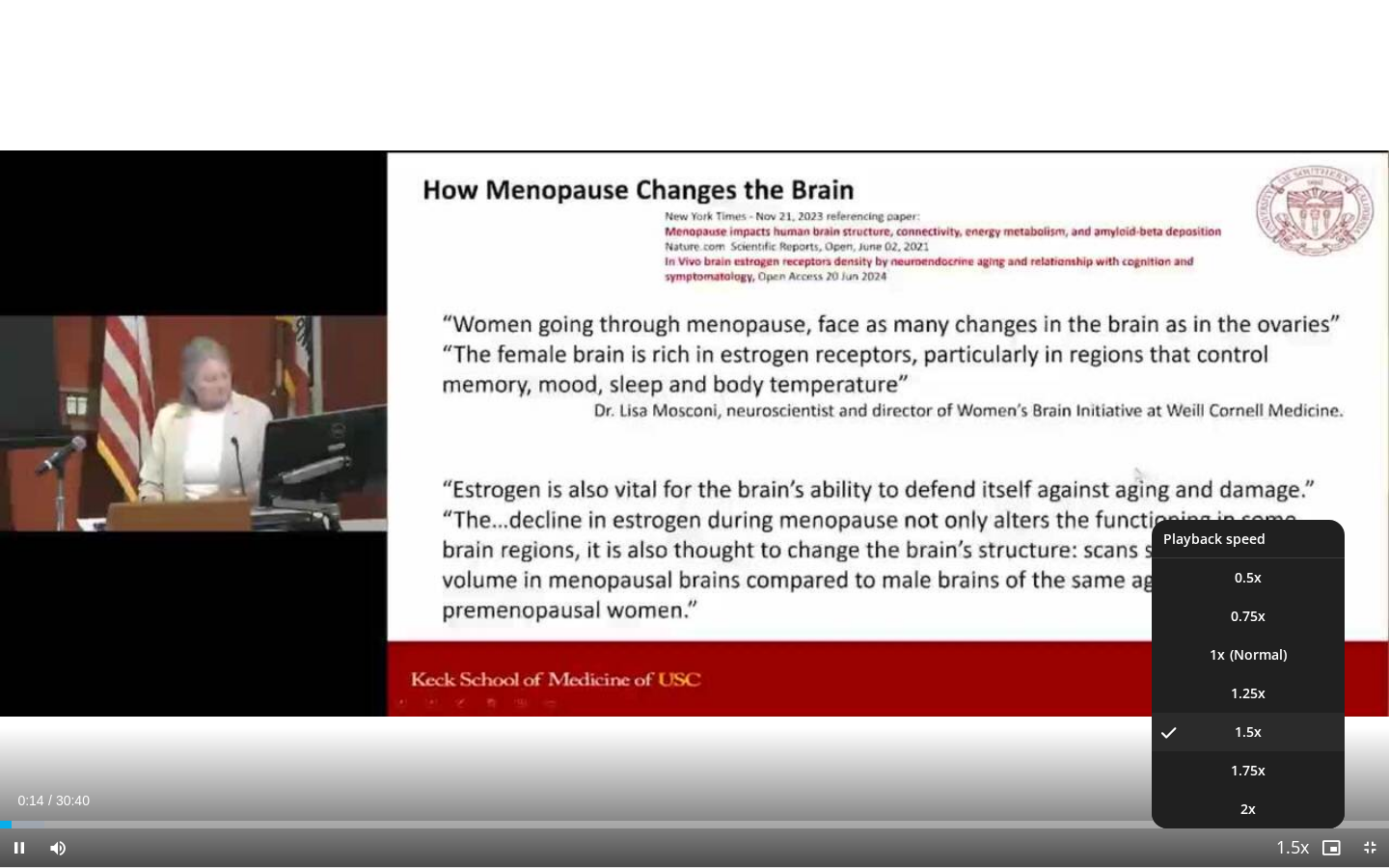 click at bounding box center (1293, 849) 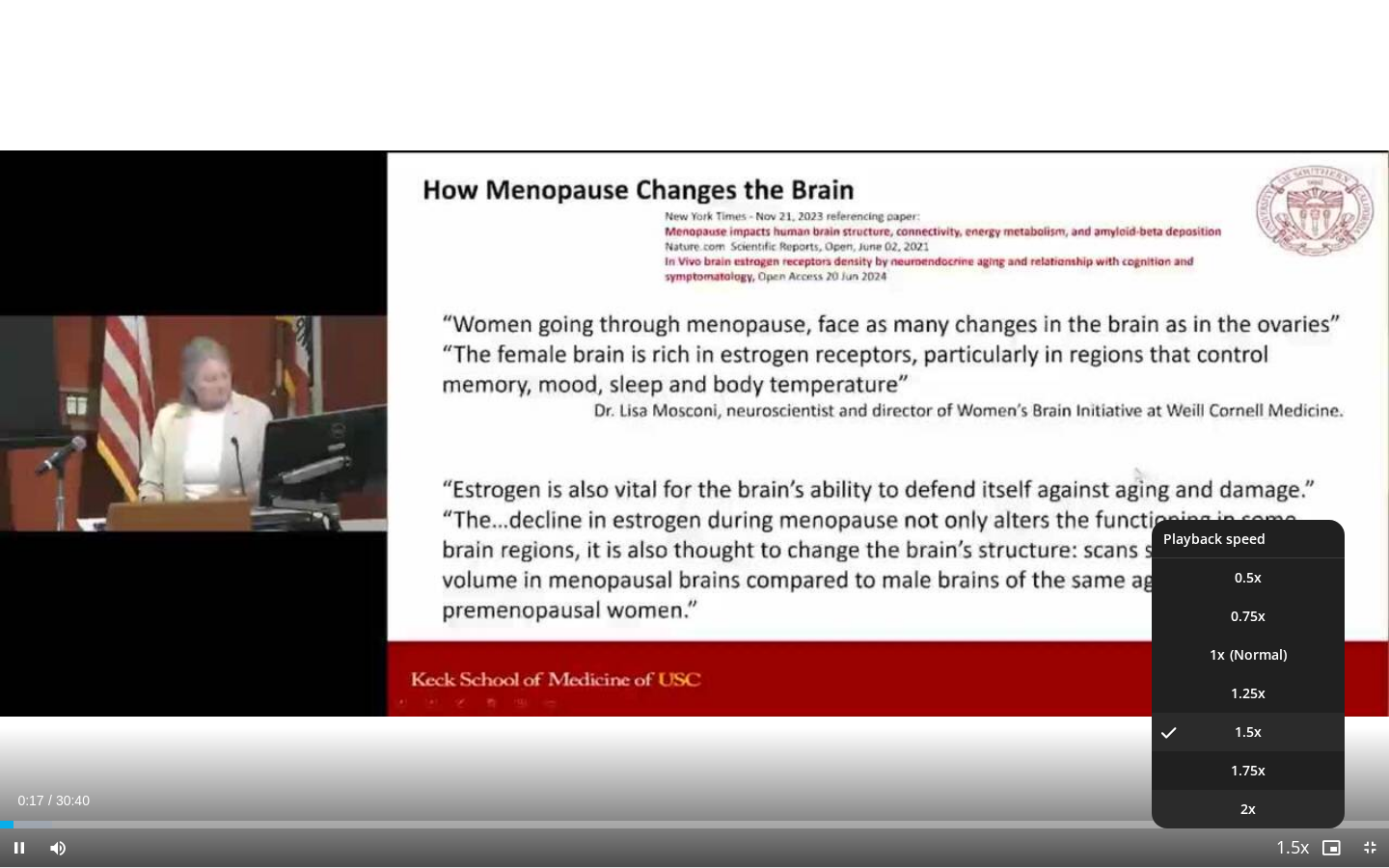 click on "2x" at bounding box center (1248, 809) 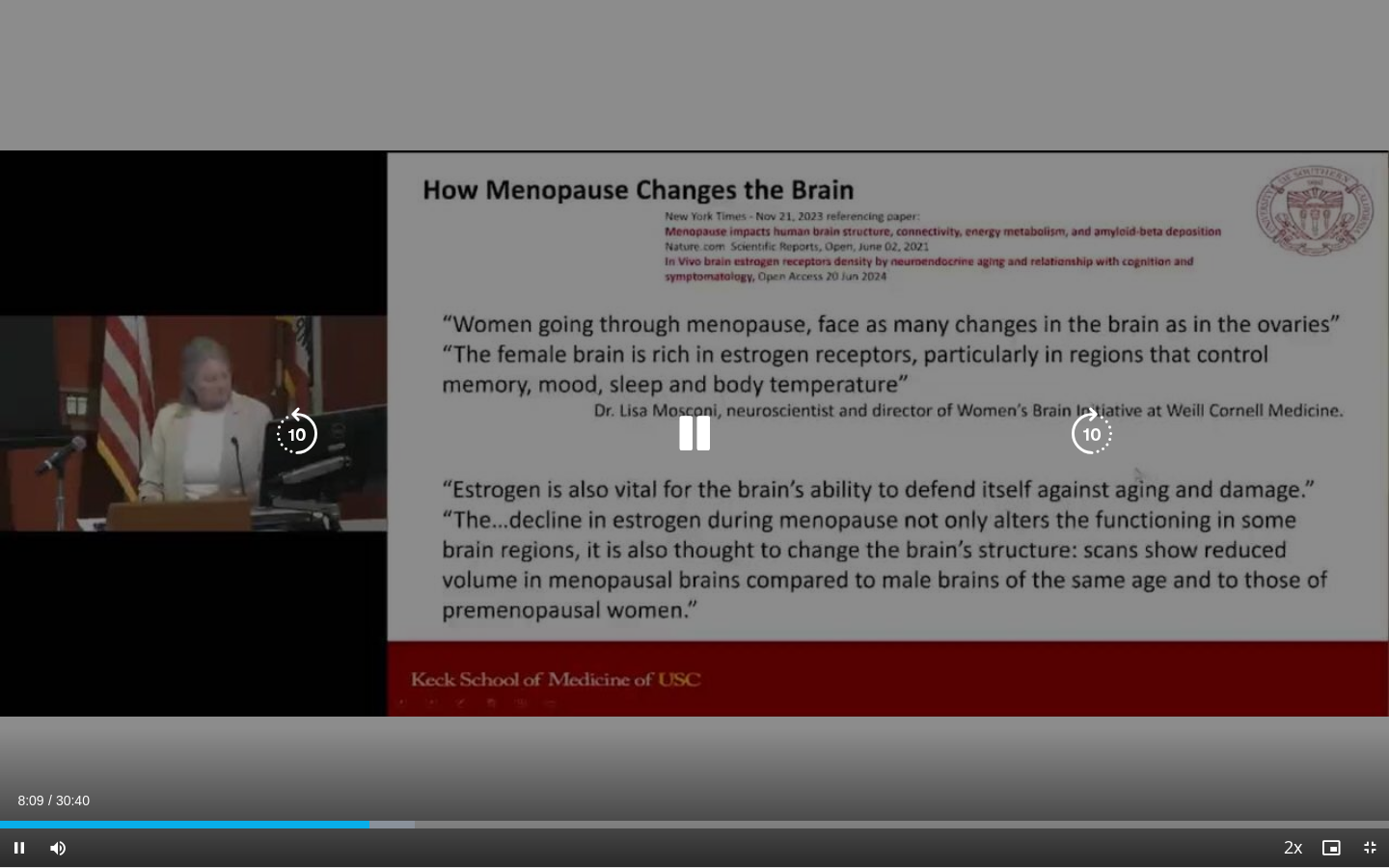 click at bounding box center [694, 434] 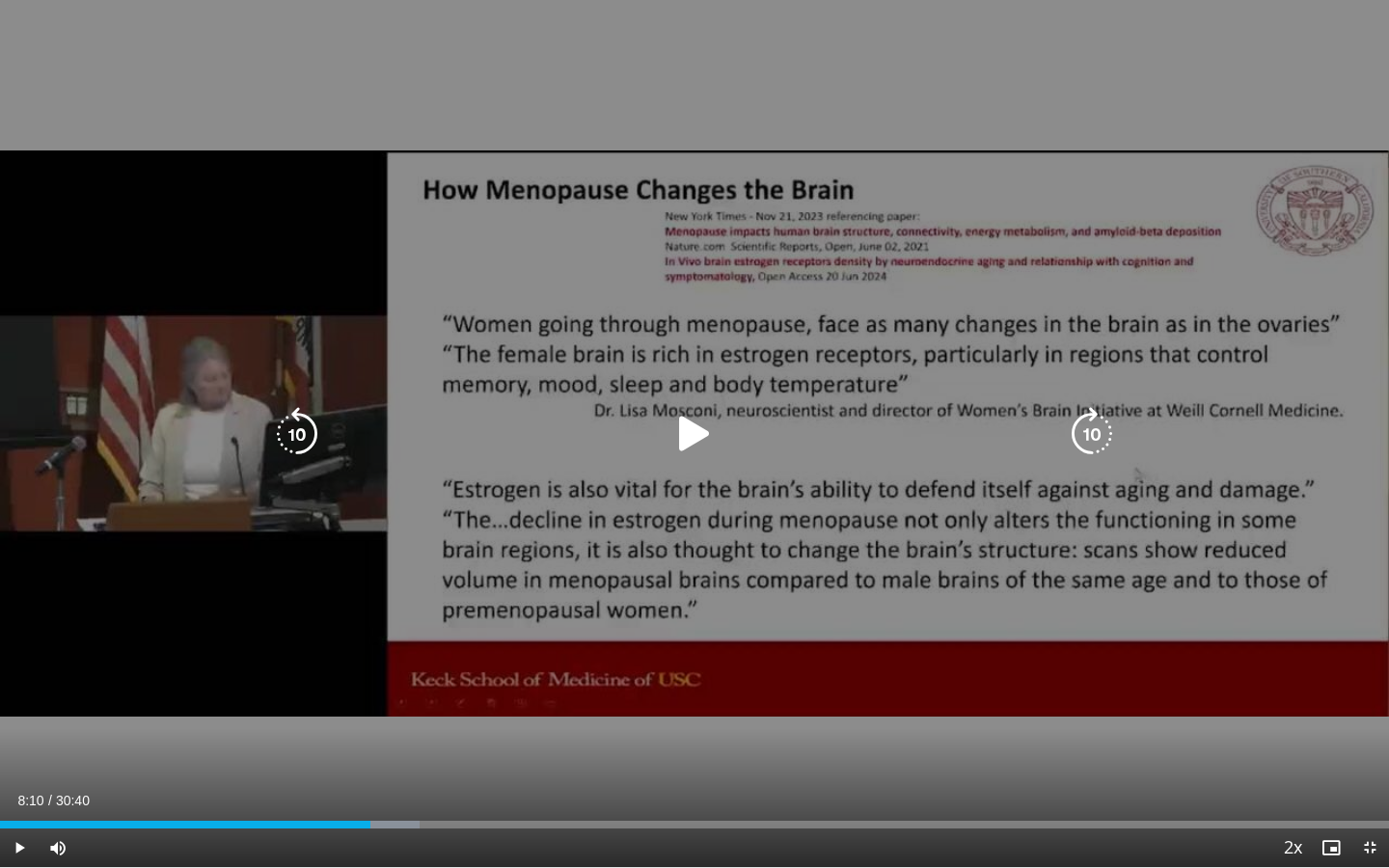 click at bounding box center (694, 434) 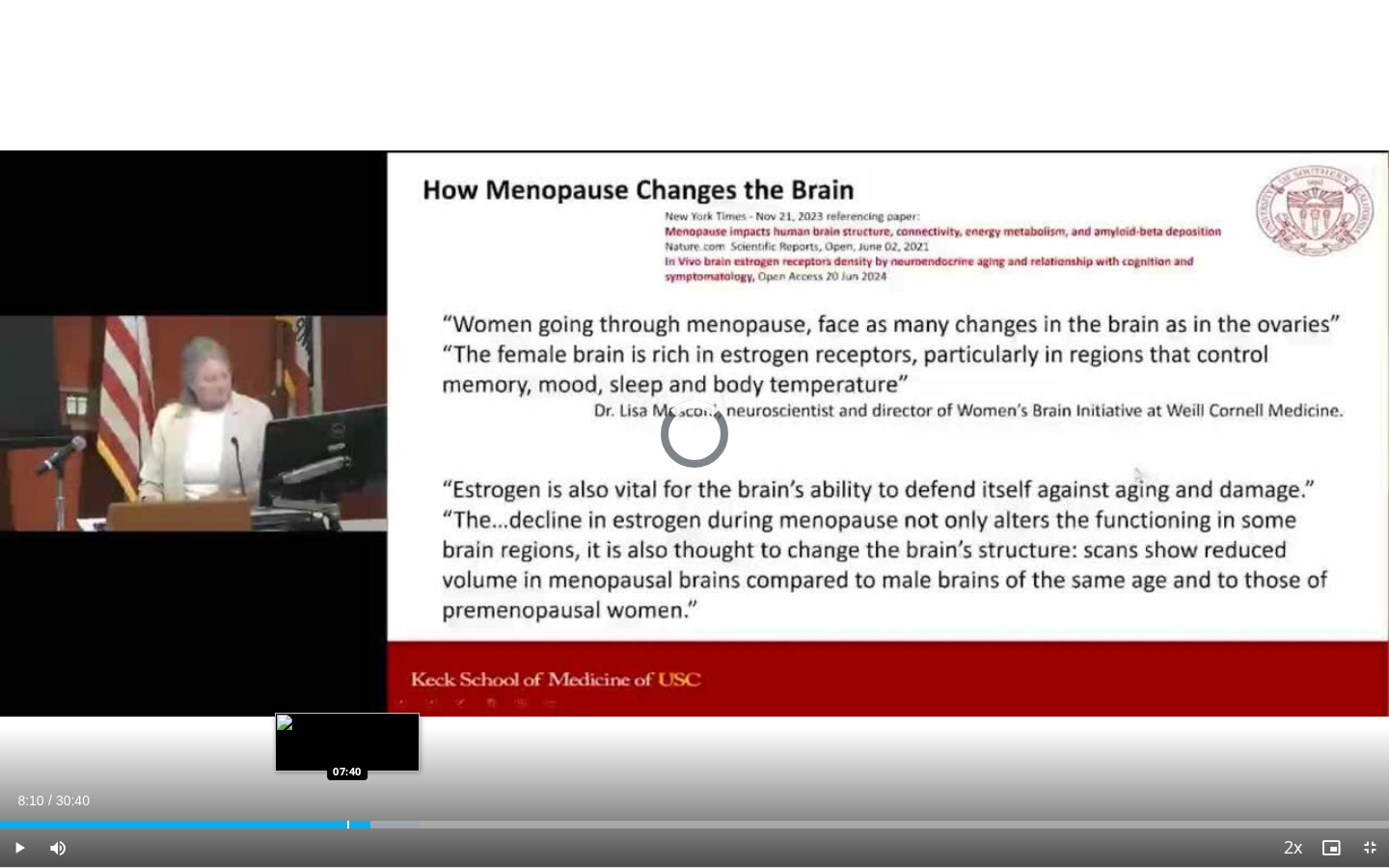 click at bounding box center (348, 825) 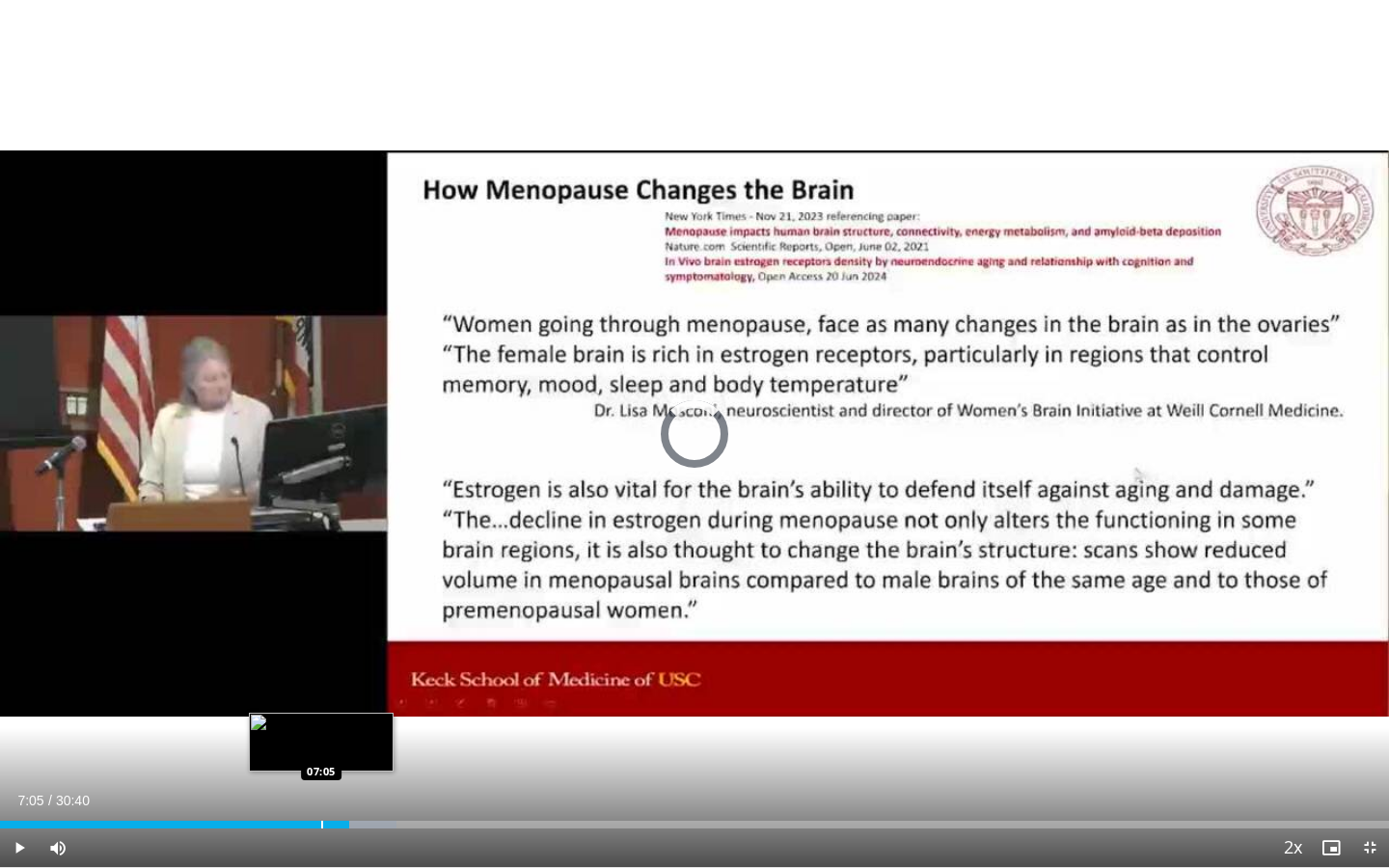 click at bounding box center (322, 825) 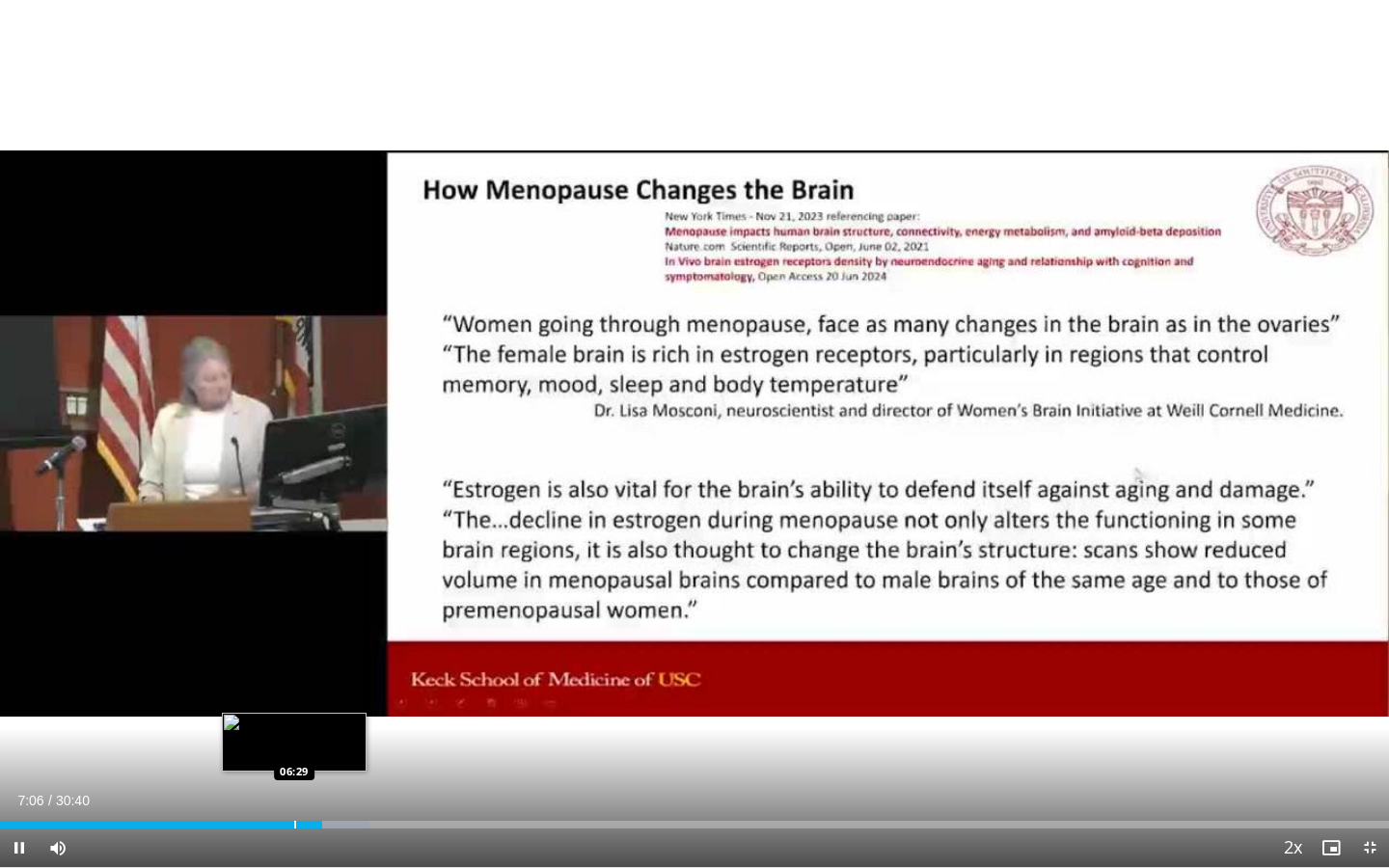 click at bounding box center [295, 825] 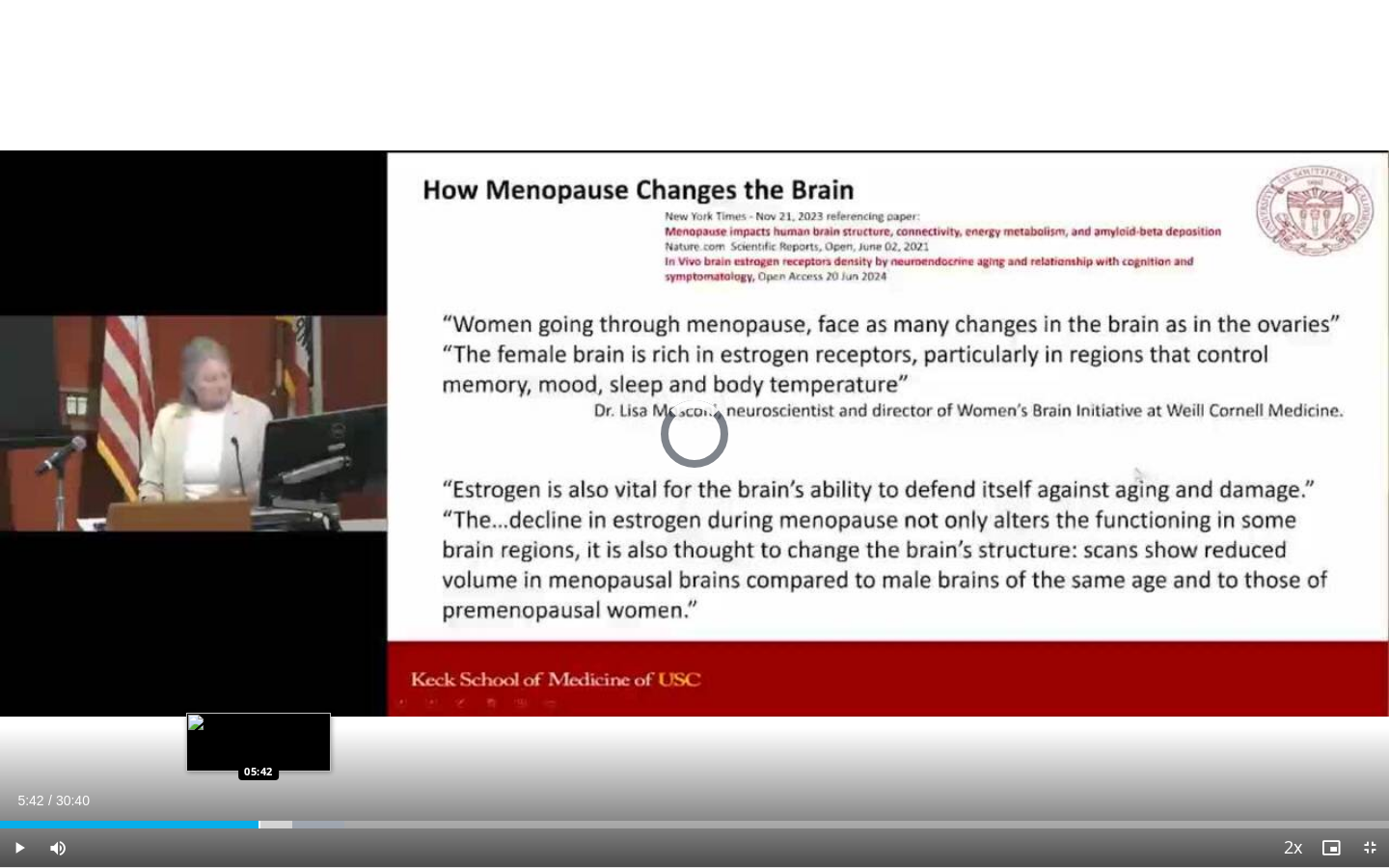 click on "Loaded :  24.79% 06:32 05:42" at bounding box center [694, 819] 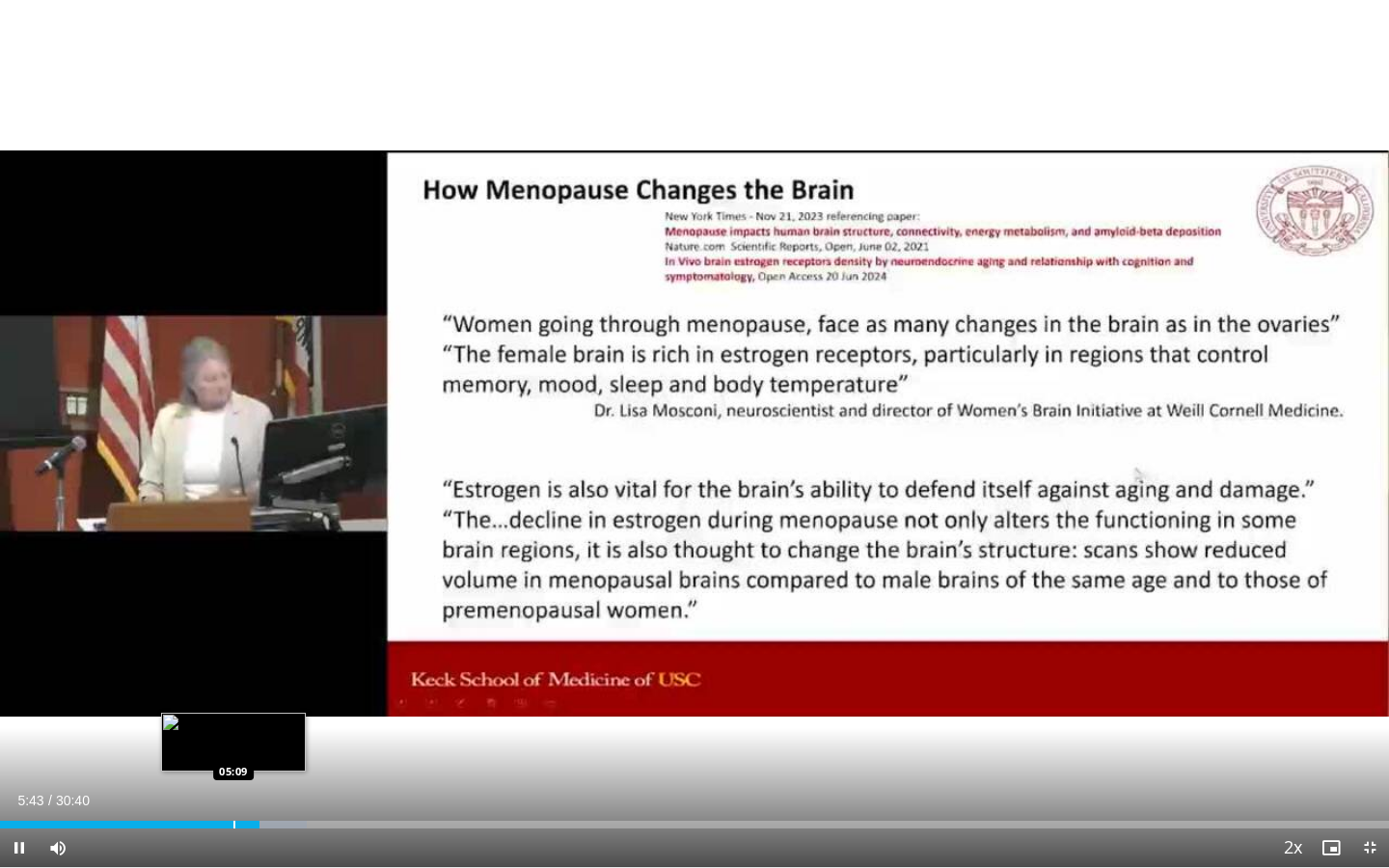 click on "Loaded :  22.09% 05:43 05:09" at bounding box center [694, 819] 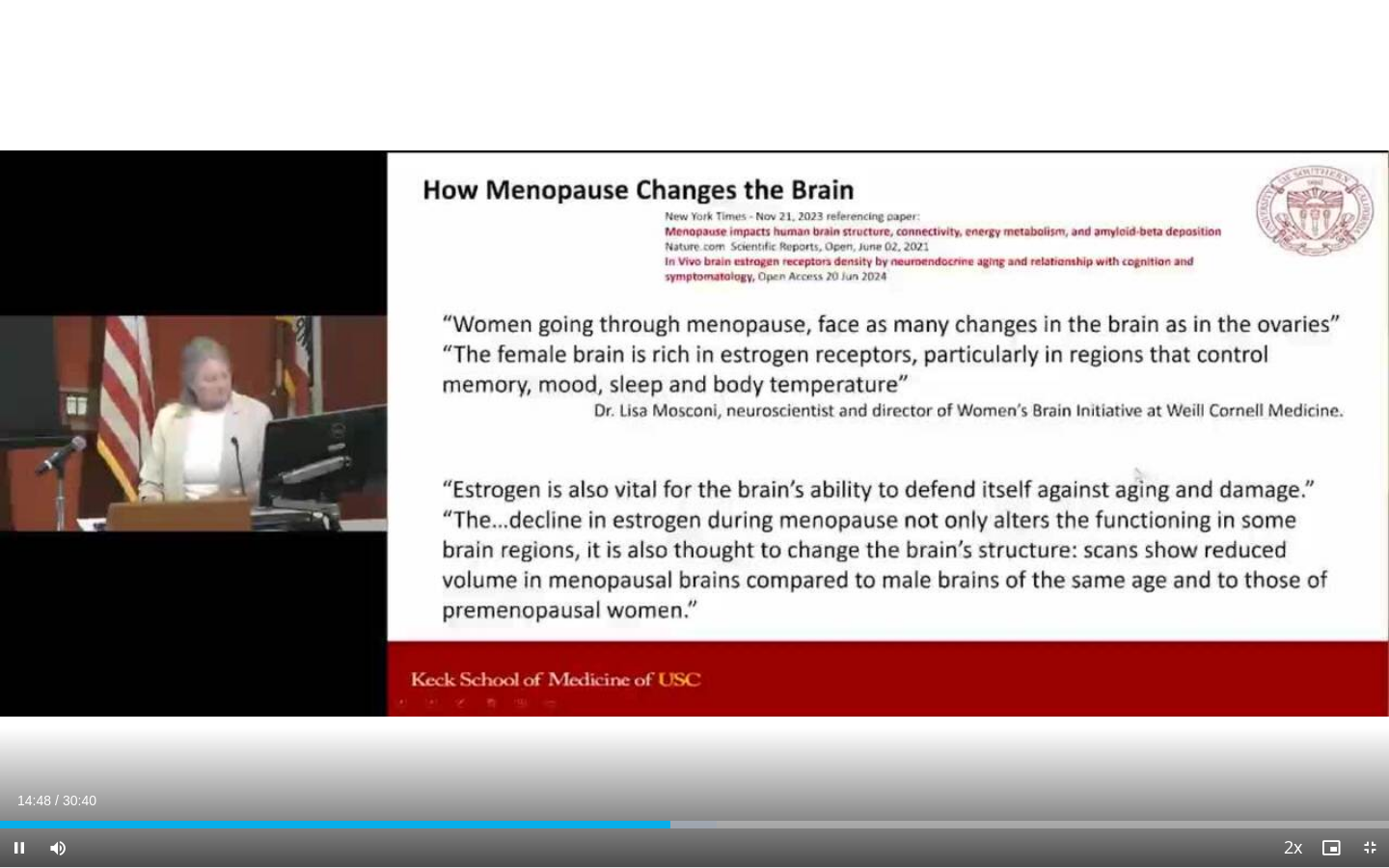click on "Current Time  14:48 / Duration  30:40 Pause Skip Backward Skip Forward Mute Loaded :  51.63% 14:48 12:00 Stream Type  LIVE Seek to live, currently behind live LIVE   2x Playback Rate 0.5x 0.75x 1x 1.25x 1.5x 1.75x 2x , selected Chapters Chapters Descriptions descriptions off , selected Captions captions settings , opens captions settings dialog captions off , selected Audio Track en (Main) , selected Exit Fullscreen Enable picture-in-picture mode" at bounding box center (694, 848) 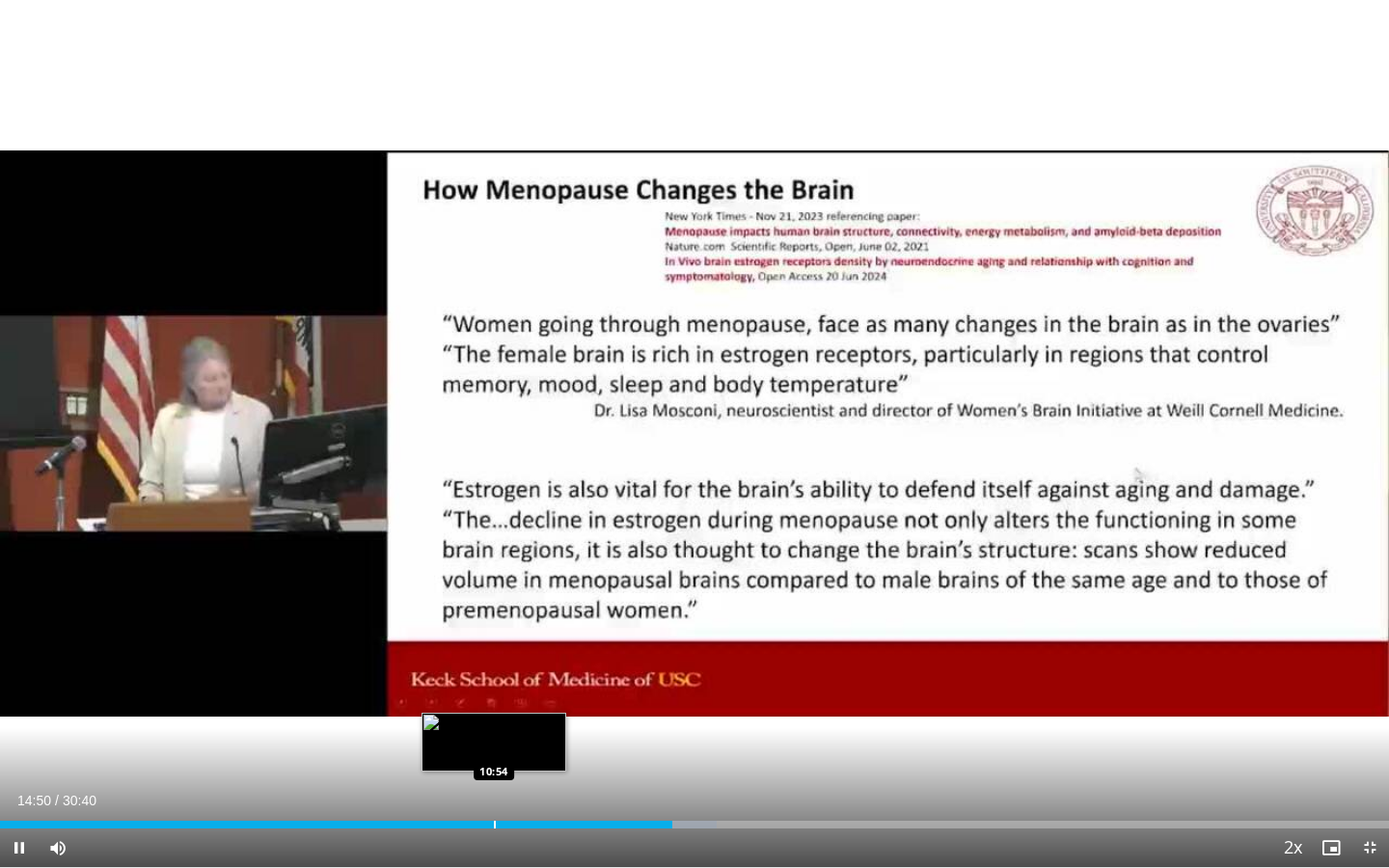 click on "Loaded :  51.63% 14:50 10:54" at bounding box center [694, 819] 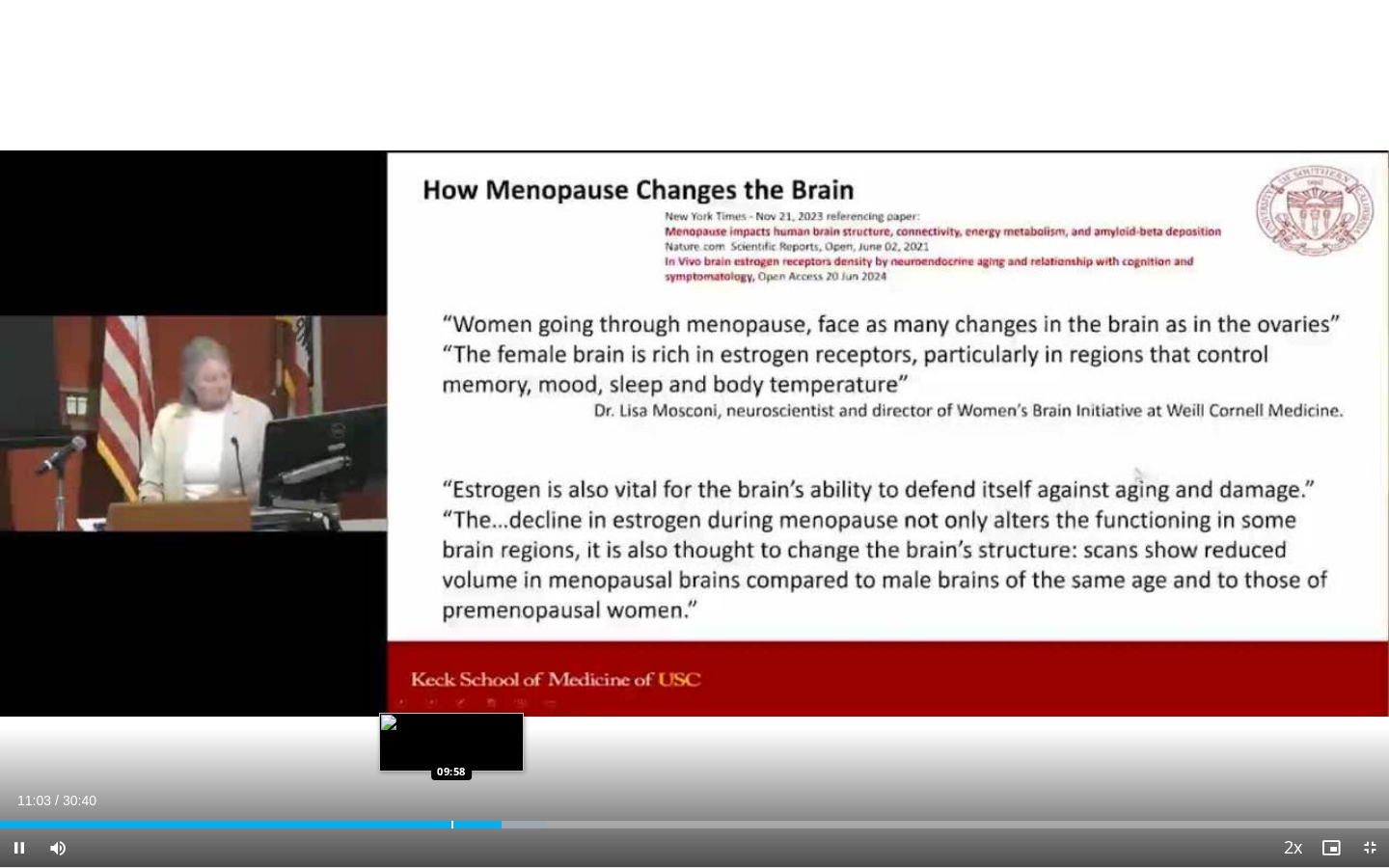 click at bounding box center (452, 825) 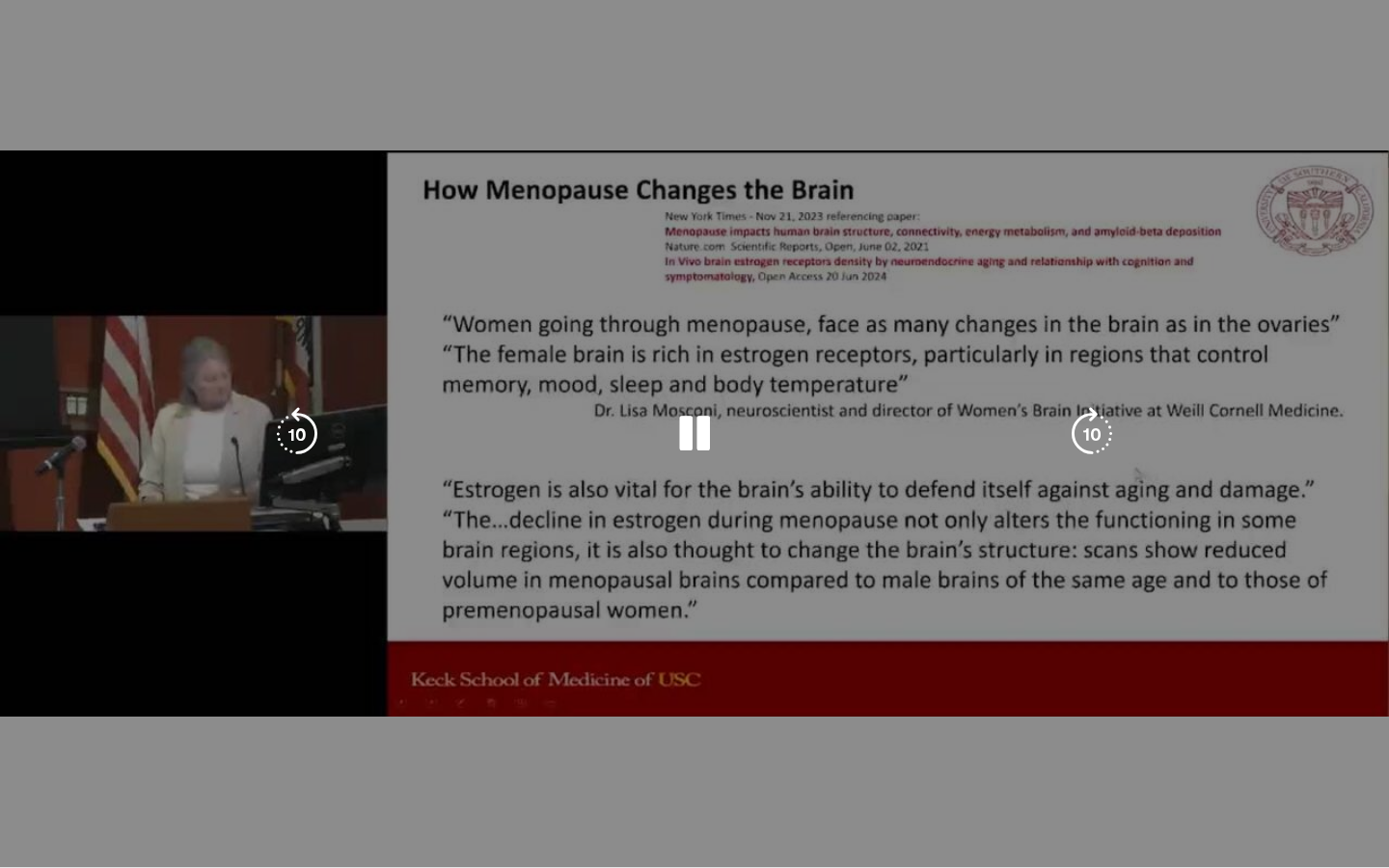 click on "**********" at bounding box center (694, 434) 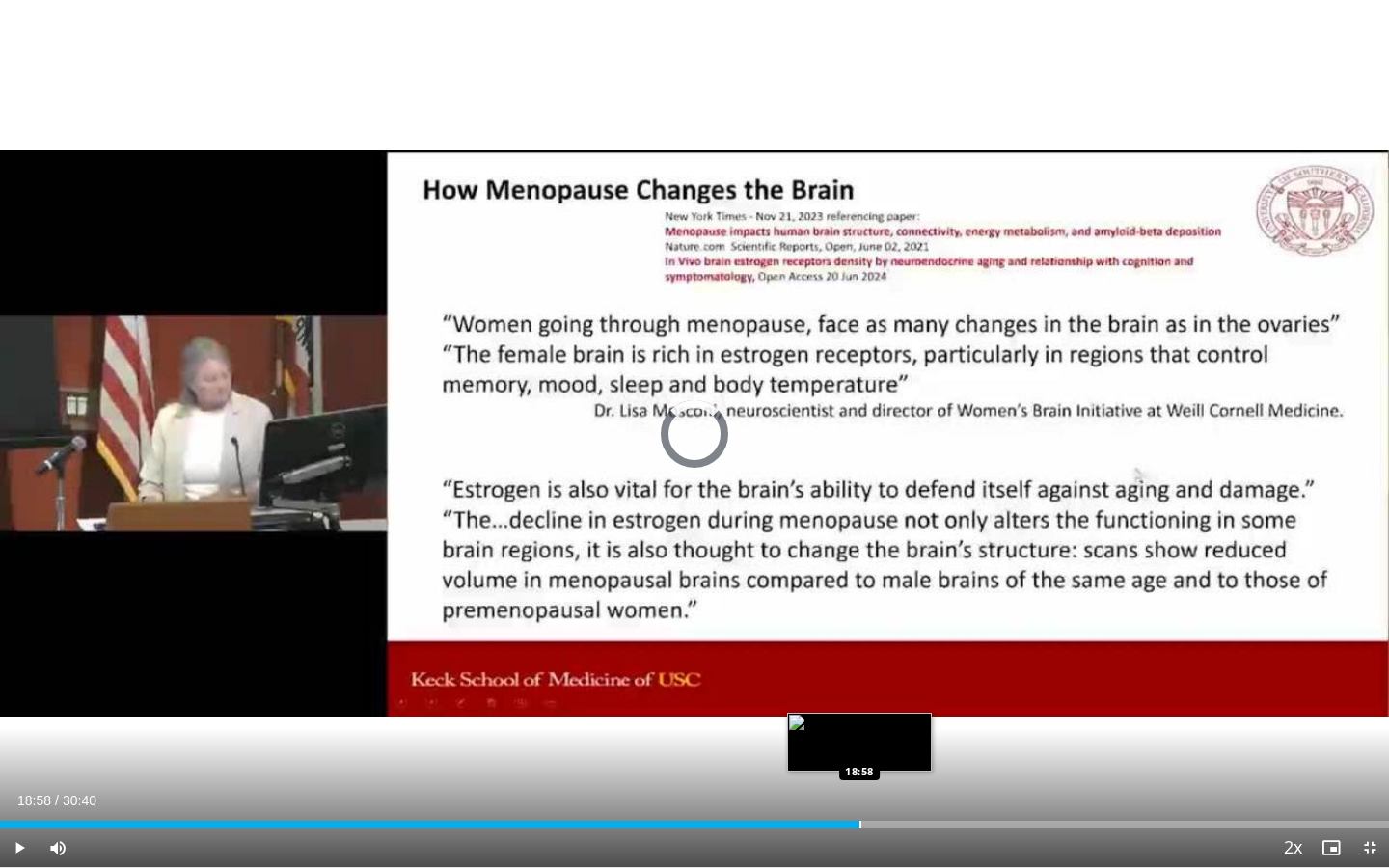 click on "Loaded :  36.41% 18:58 18:58" at bounding box center [694, 819] 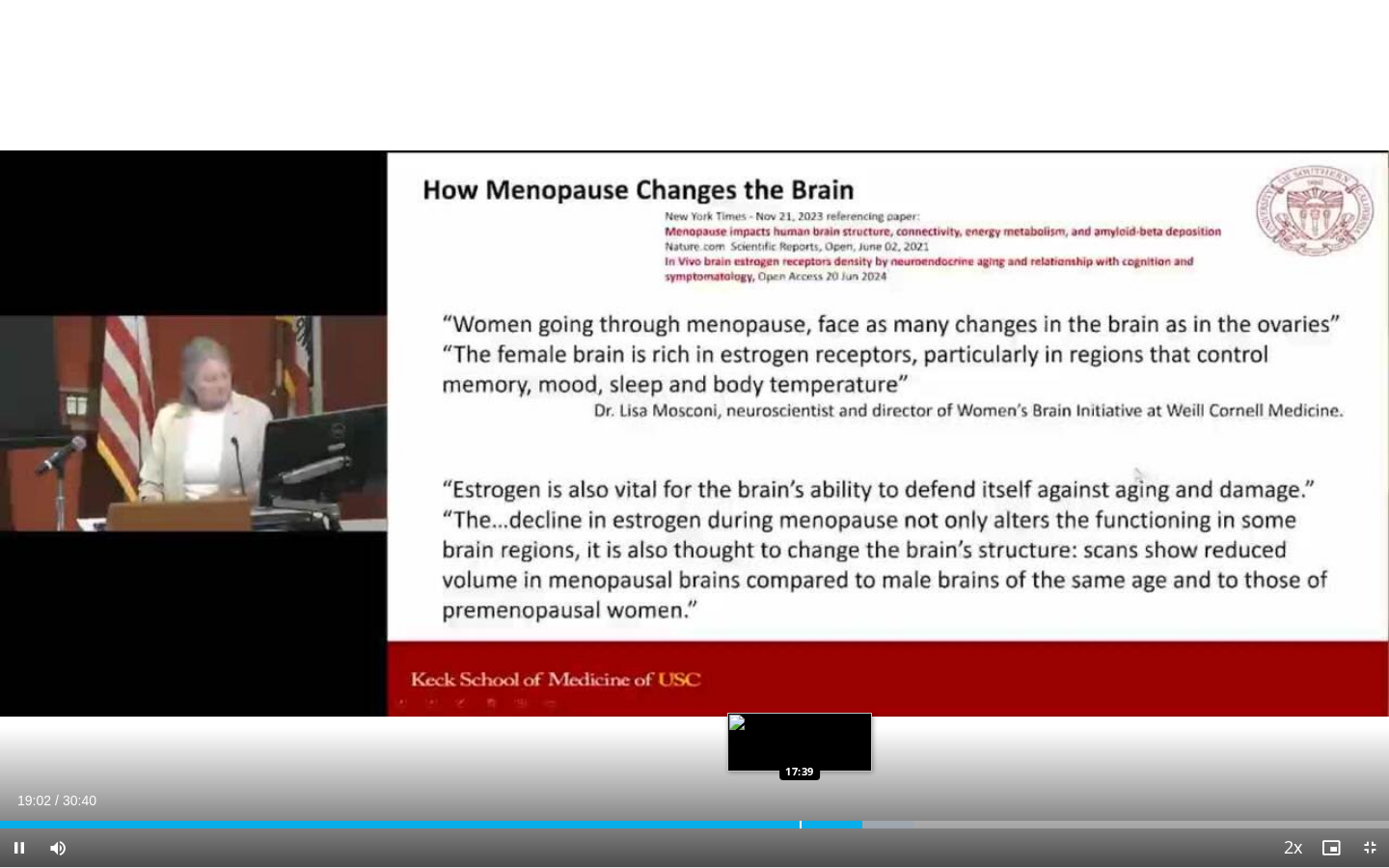 click at bounding box center [801, 825] 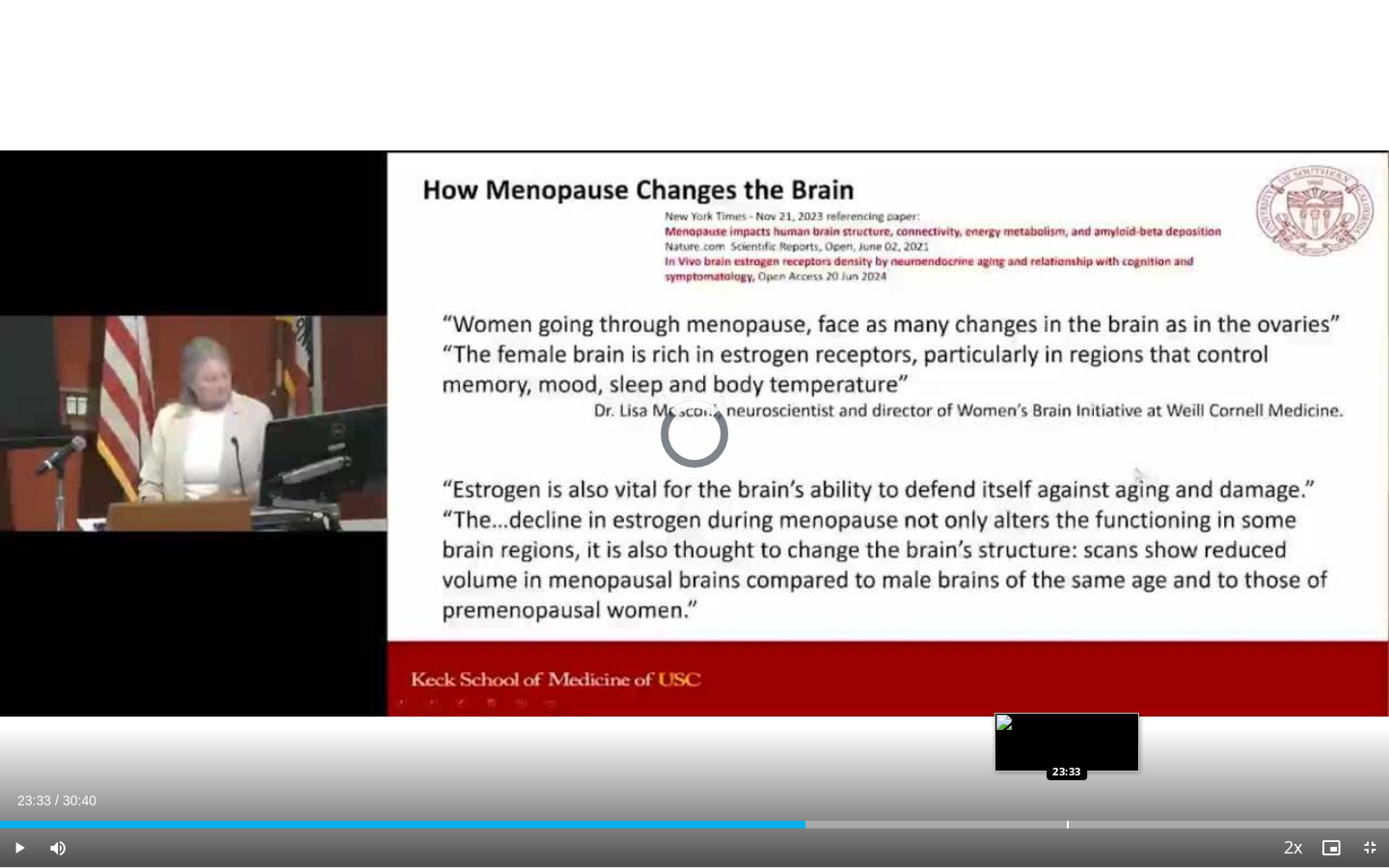 click on "Loaded :  0.00% 23:33 23:33" at bounding box center (694, 819) 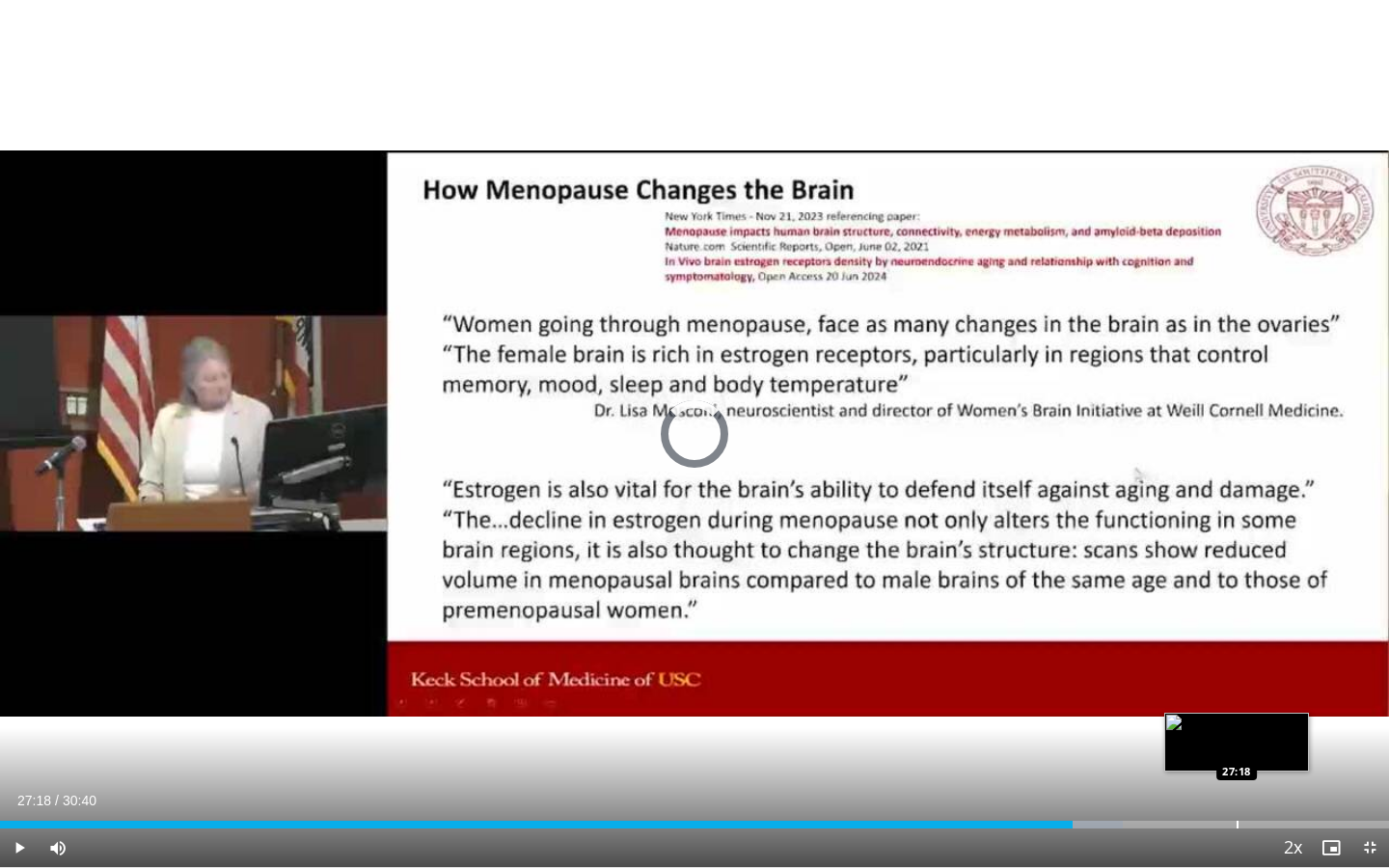 click on "Loaded :  80.86% 27:18 27:18" at bounding box center (694, 819) 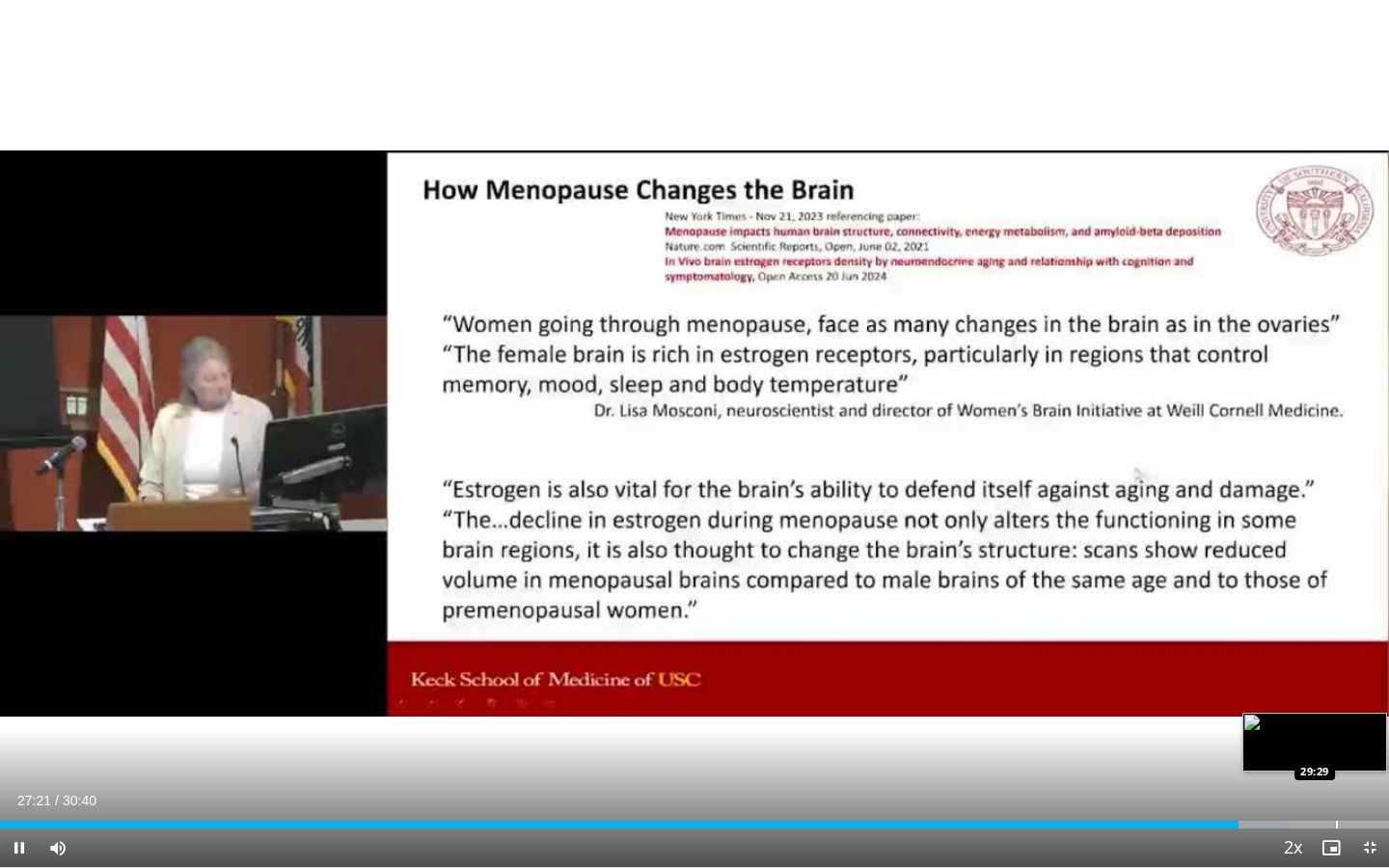 click on "Loaded :  92.72% 27:21 29:29" at bounding box center (694, 819) 